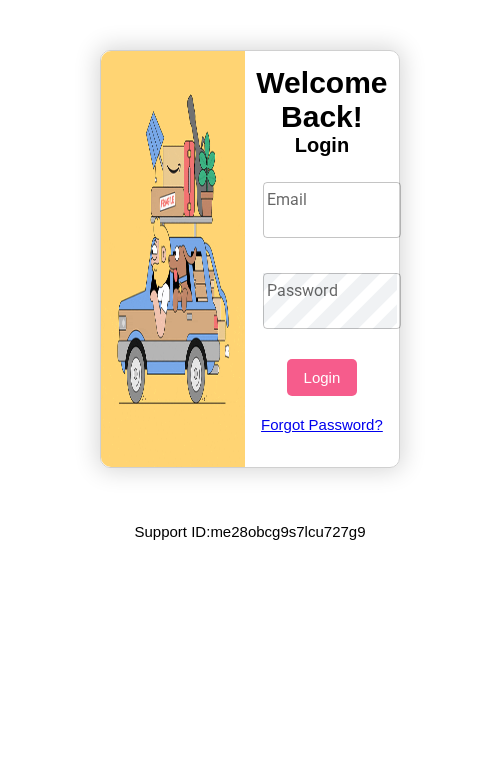 scroll, scrollTop: 0, scrollLeft: 0, axis: both 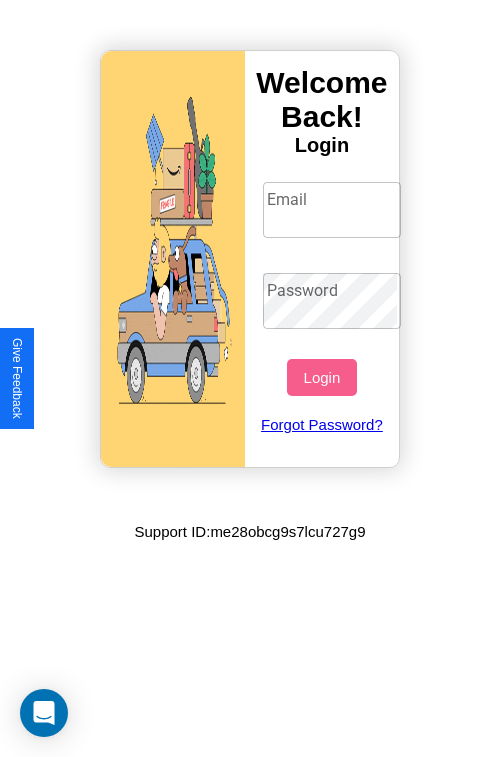 click on "Email" at bounding box center (332, 210) 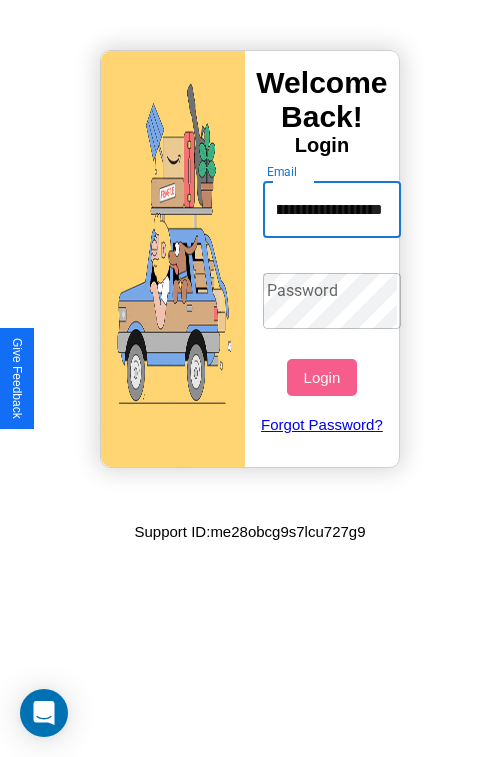scroll, scrollTop: 0, scrollLeft: 84, axis: horizontal 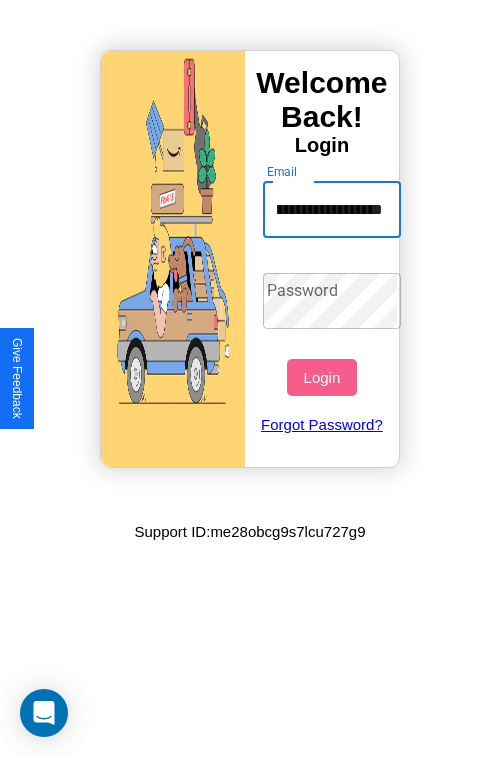 type on "**********" 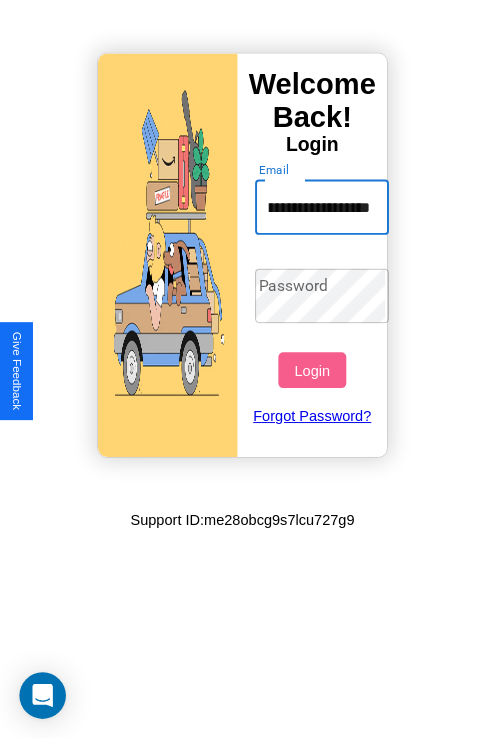 scroll, scrollTop: 0, scrollLeft: 0, axis: both 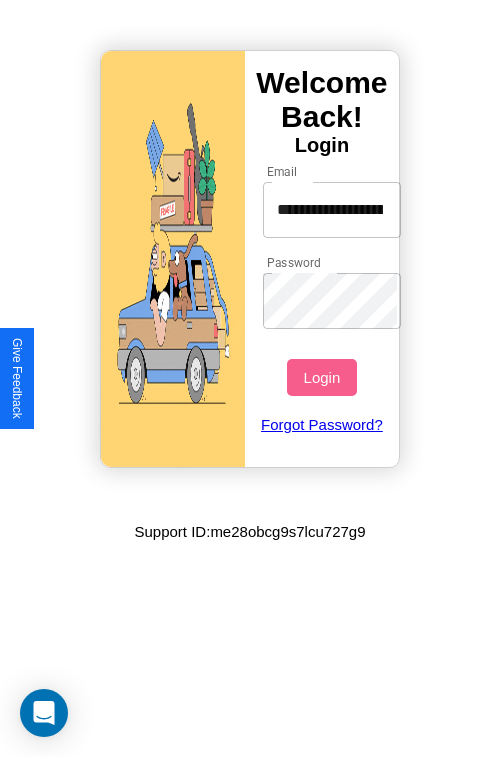 click on "Login" at bounding box center [321, 377] 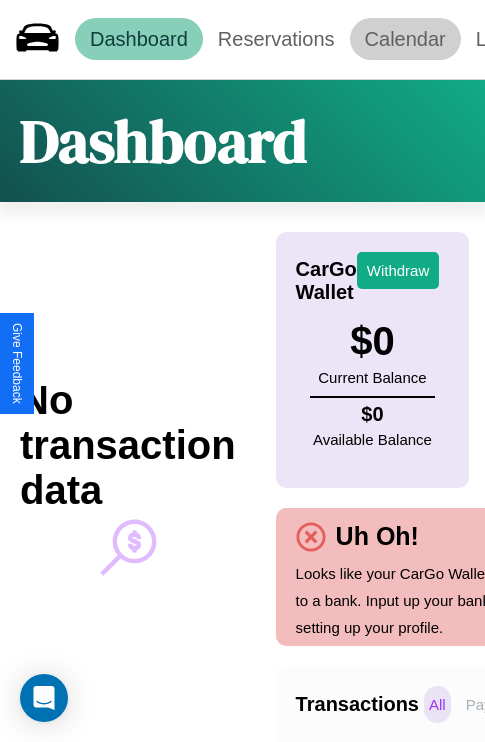 click on "Calendar" at bounding box center [405, 39] 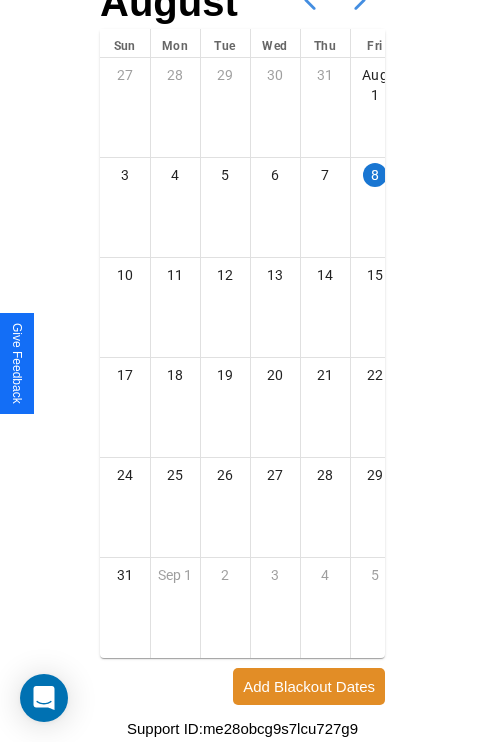 scroll, scrollTop: 242, scrollLeft: 0, axis: vertical 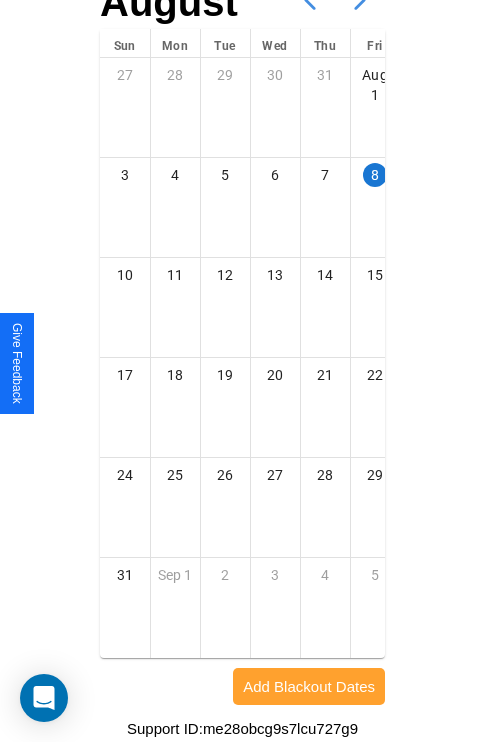 click on "Add Blackout Dates" at bounding box center (309, 686) 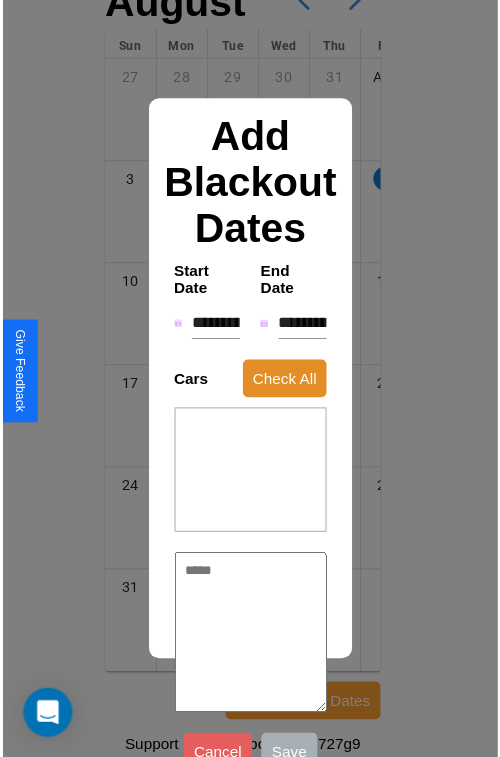 scroll, scrollTop: 227, scrollLeft: 0, axis: vertical 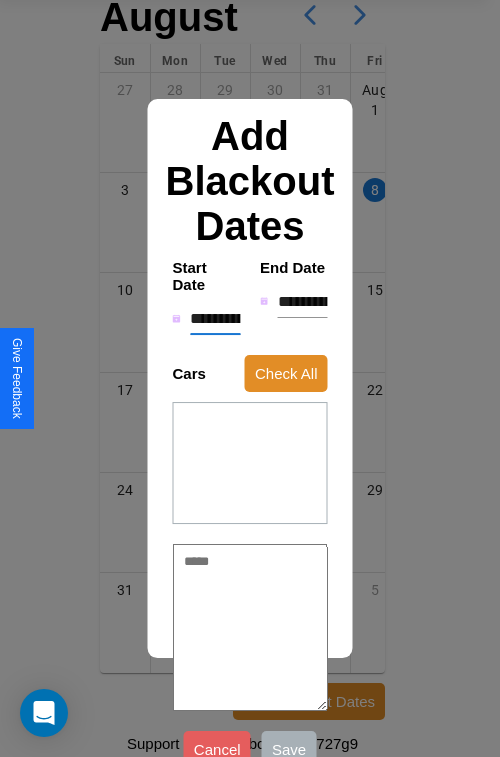 click on "**********" at bounding box center [215, 319] 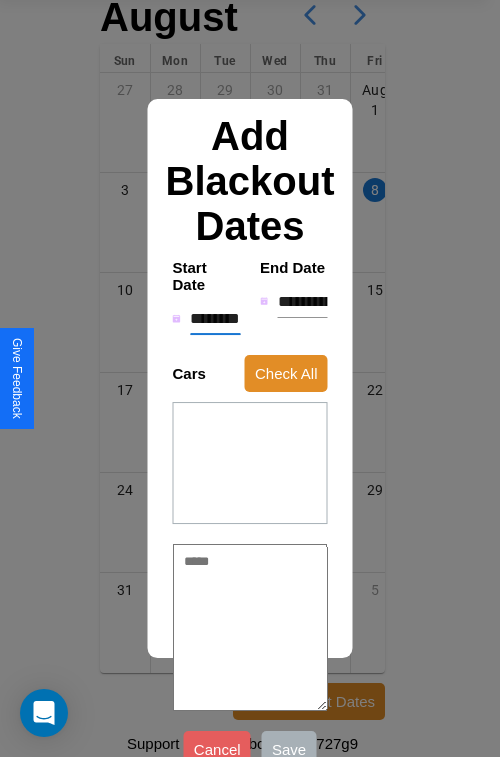 type on "*" 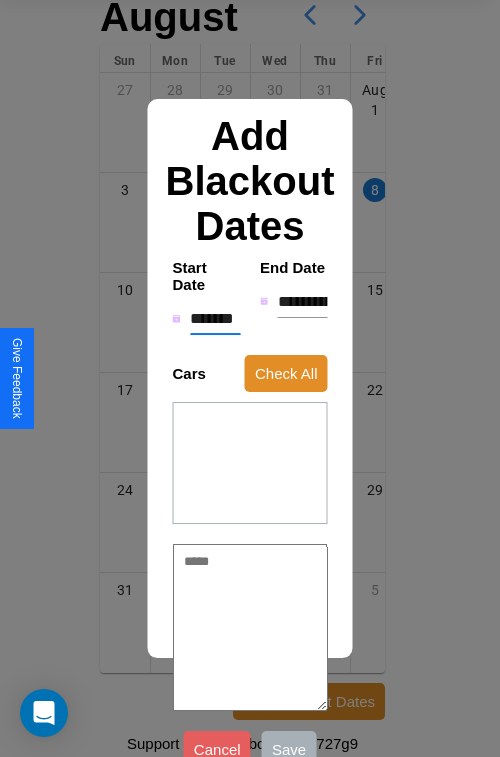 type on "*" 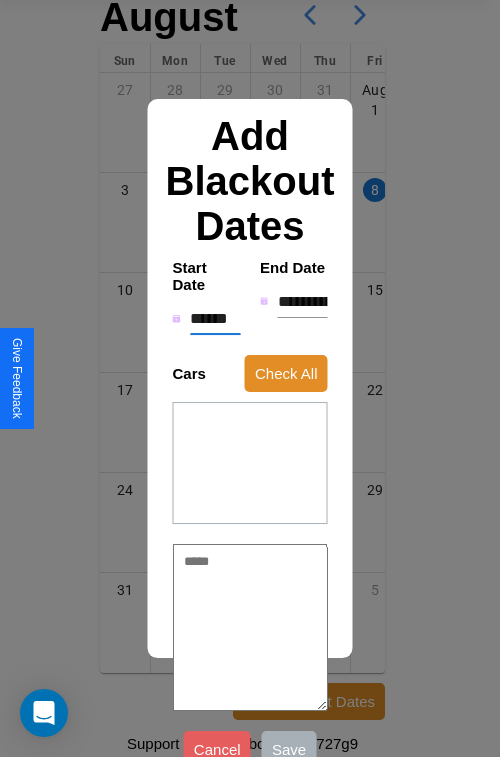 type on "*" 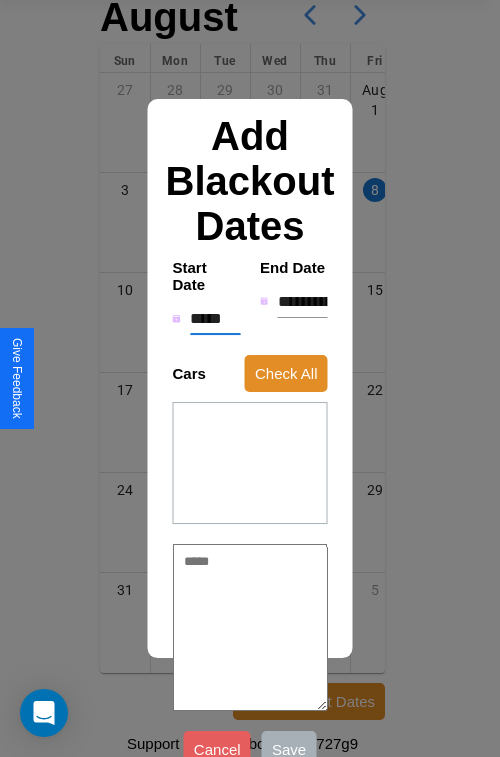type on "*" 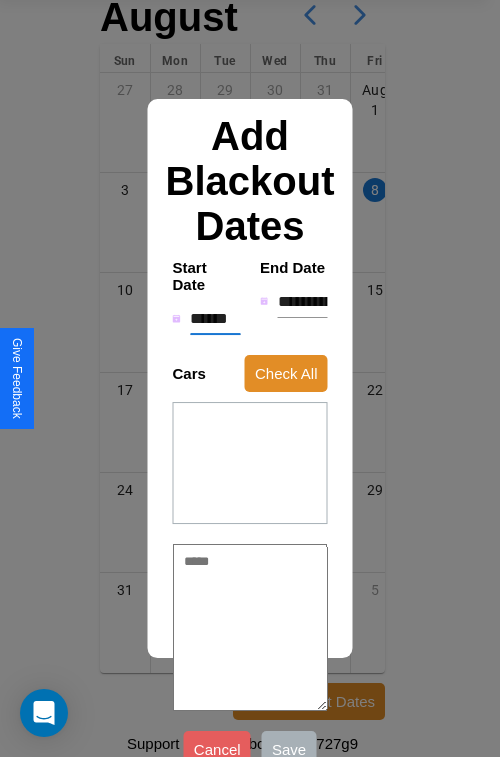 type on "*" 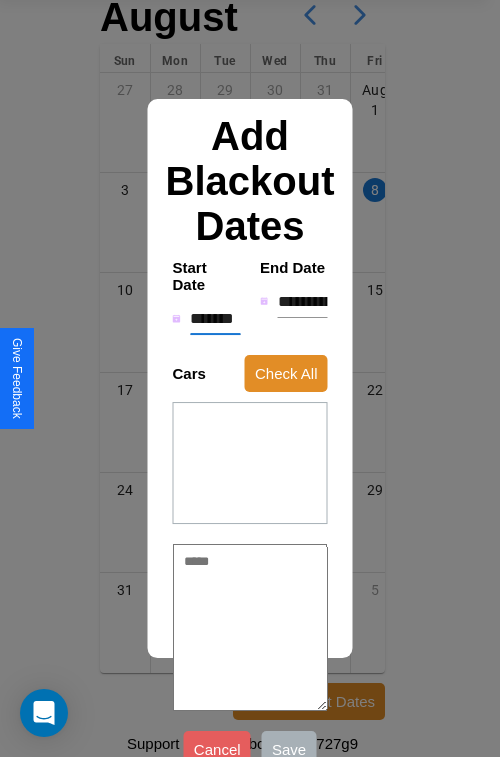 type on "*" 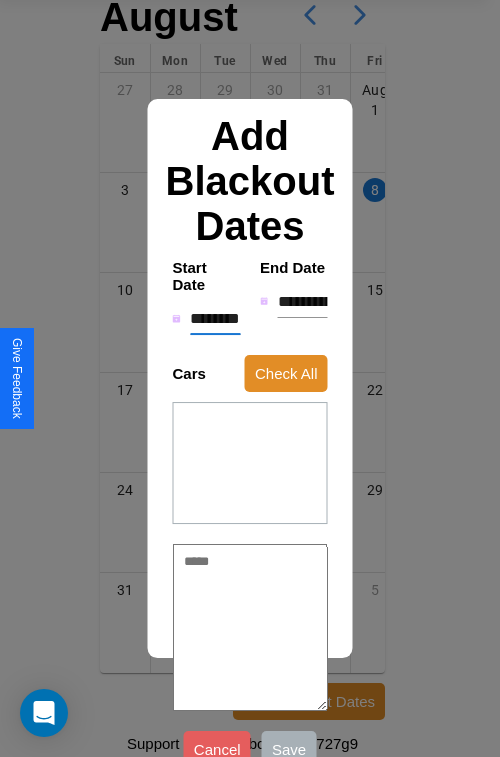 type on "*" 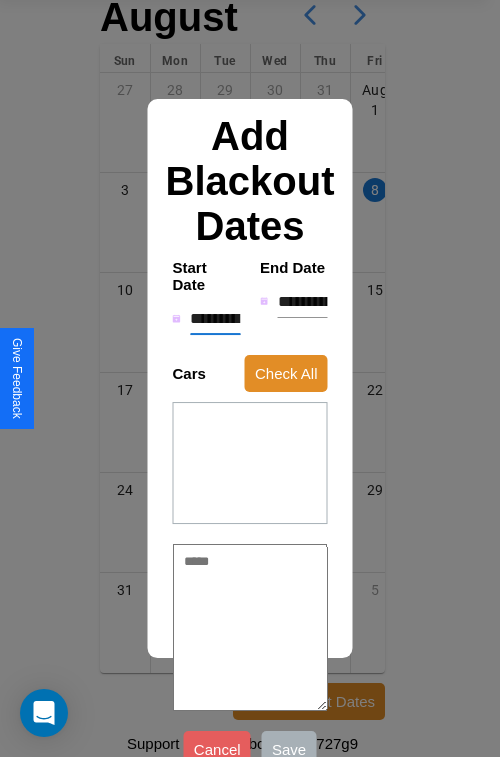 type on "*" 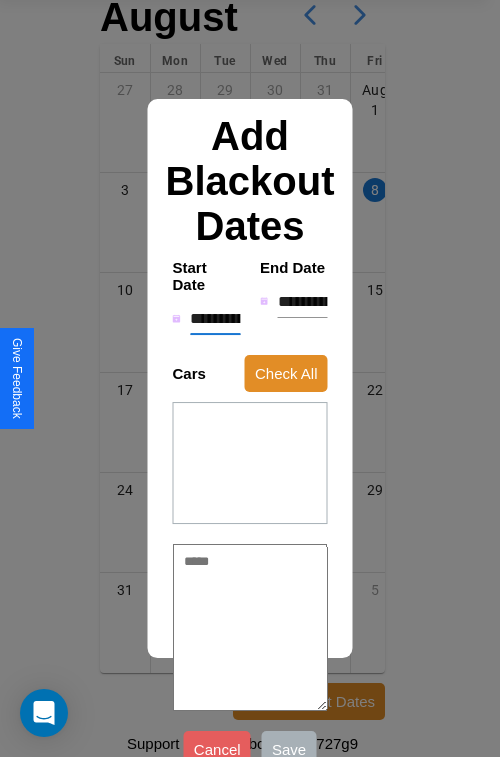 type on "*" 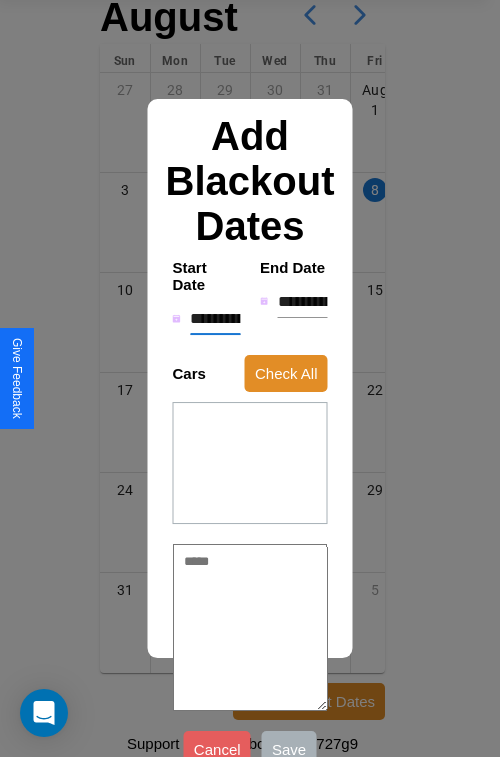 type on "*" 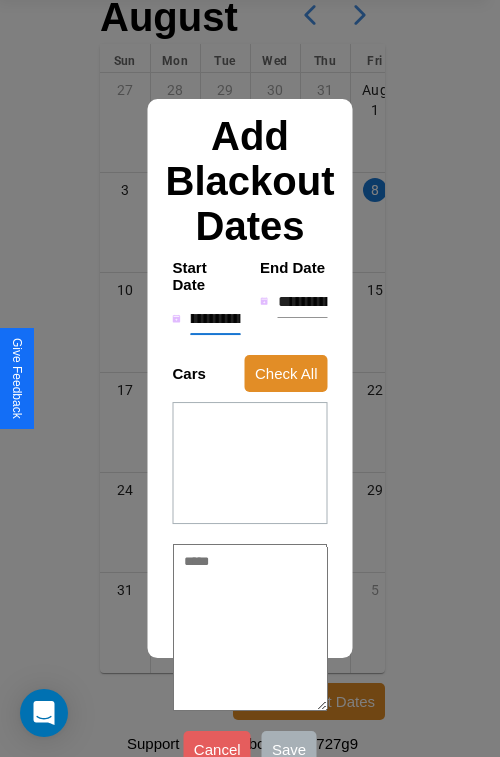 type on "**********" 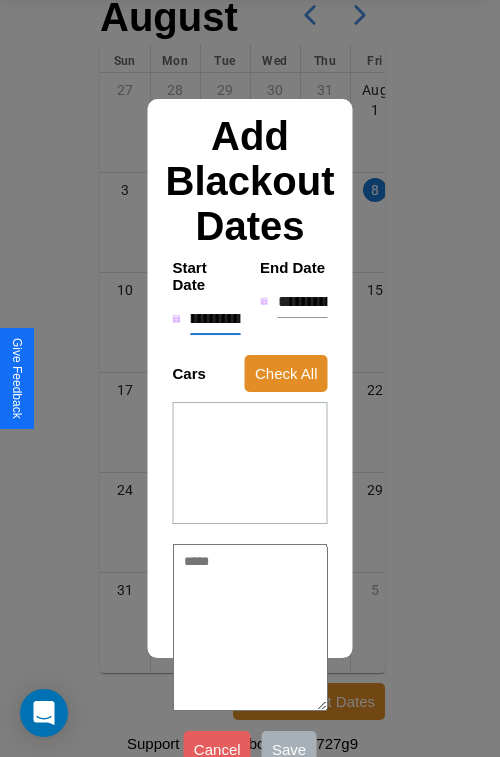 type on "*" 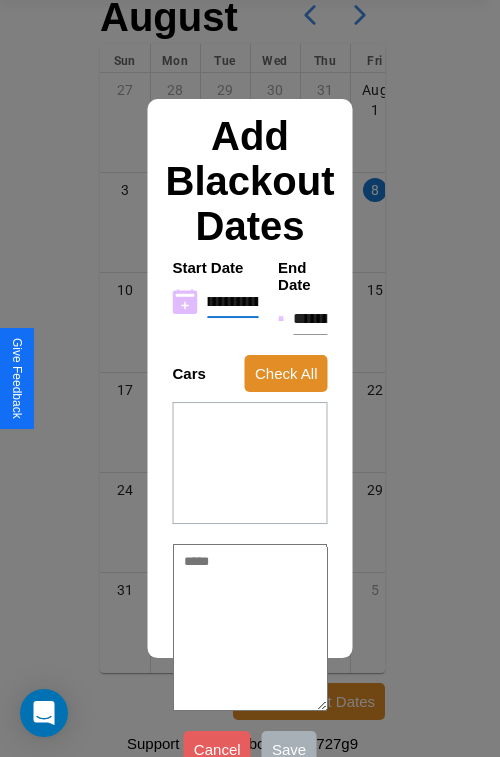 type on "**********" 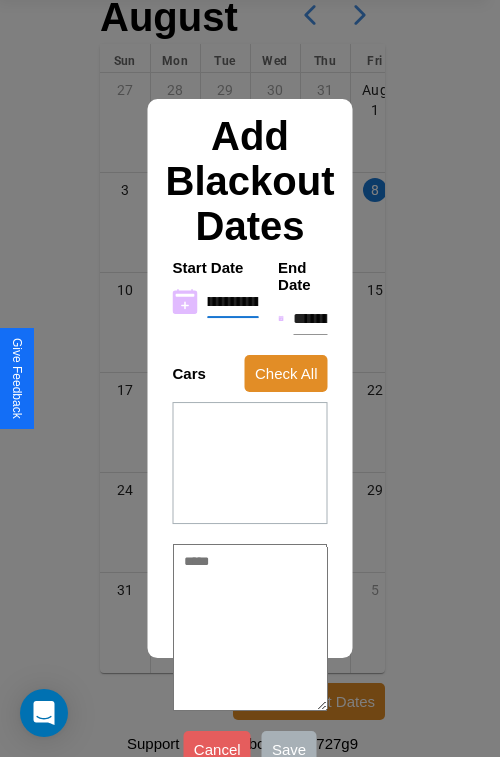 type on "*" 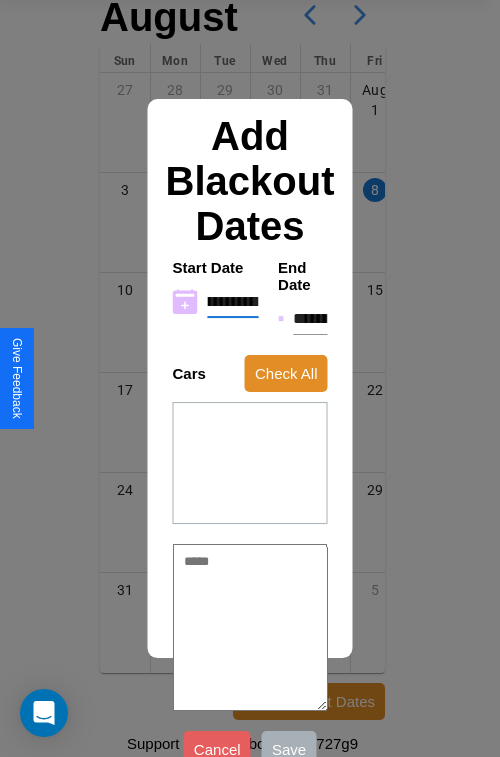type on "**********" 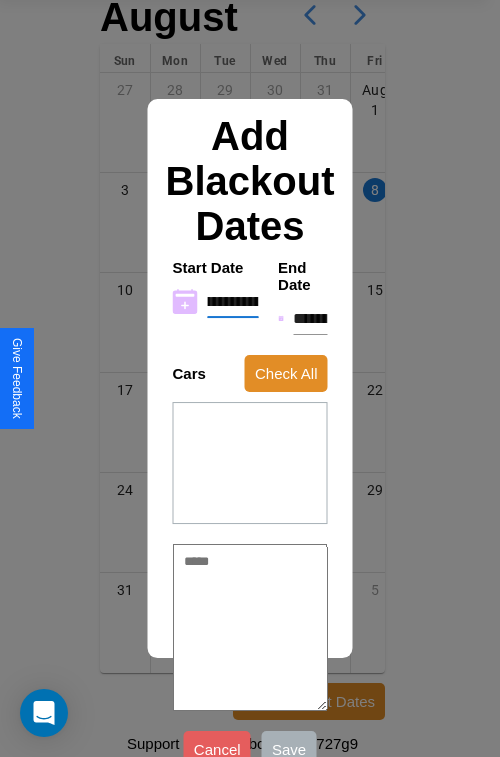 type on "*" 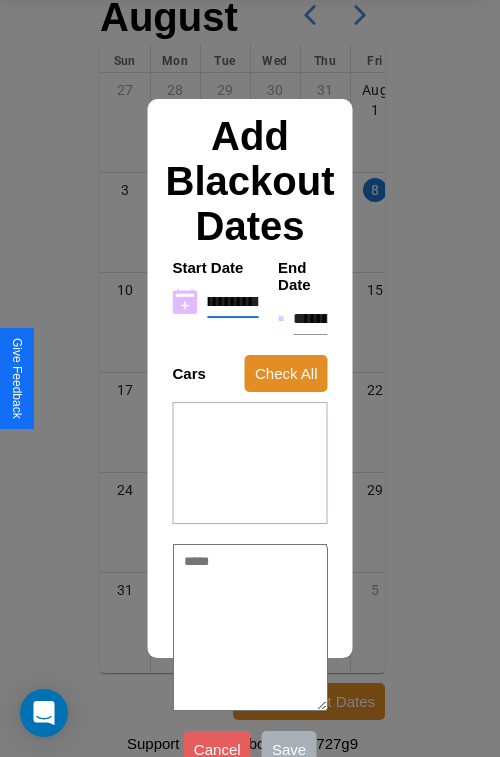 type on "**********" 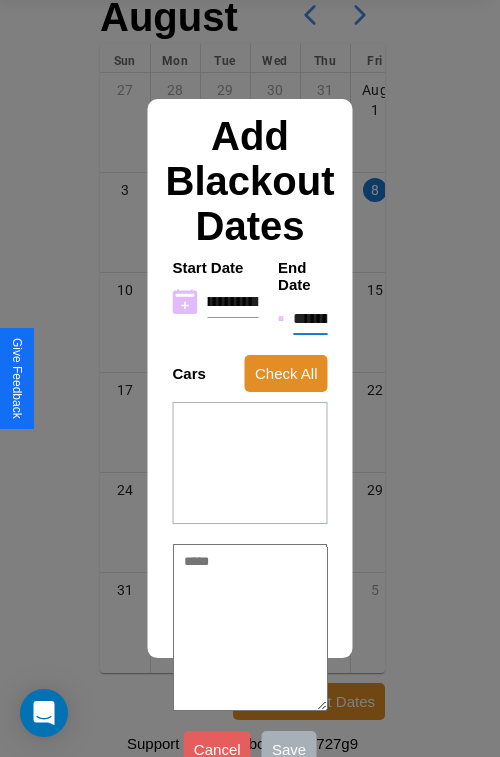 scroll, scrollTop: 0, scrollLeft: 0, axis: both 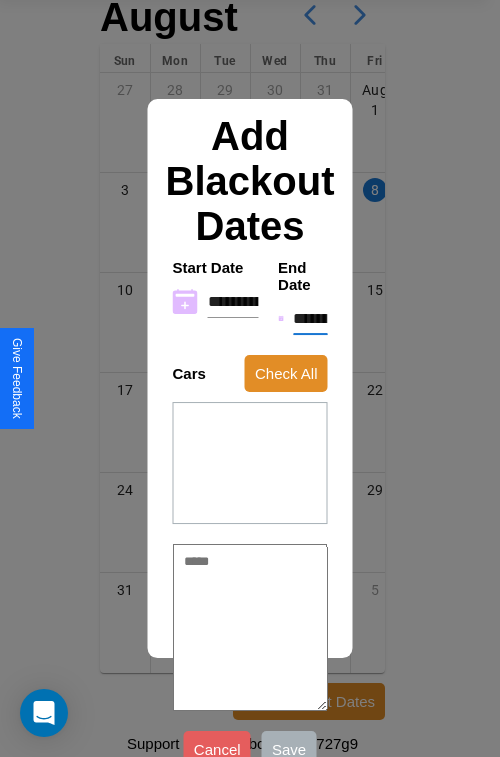 click on "**********" at bounding box center [310, 319] 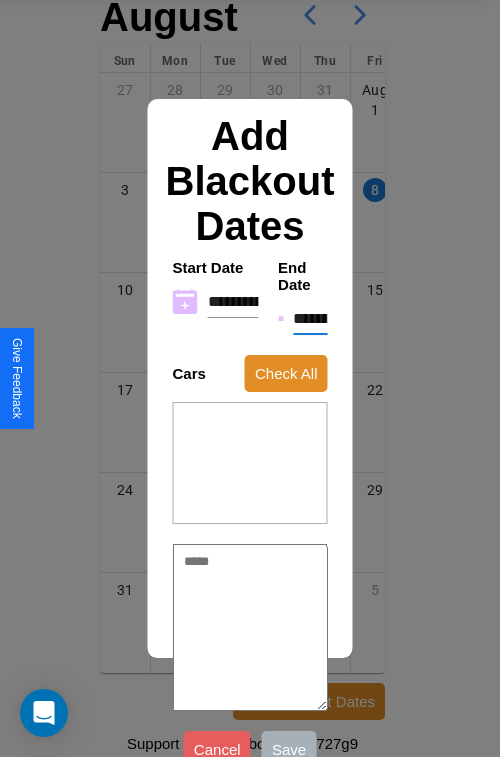 type on "*" 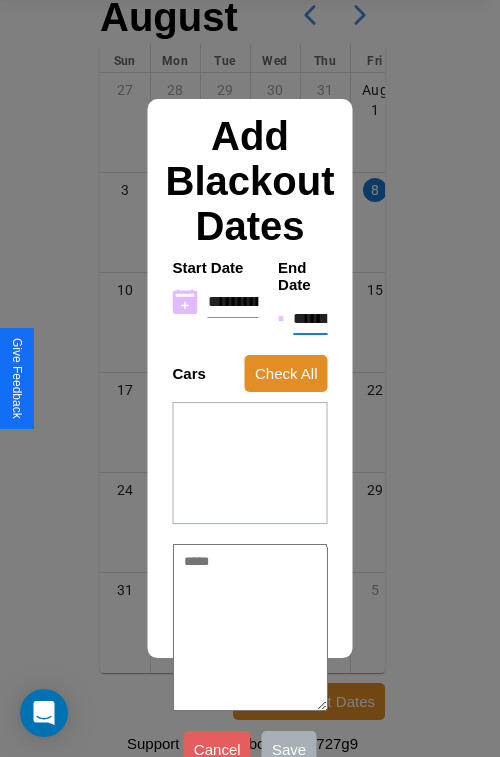 type on "*" 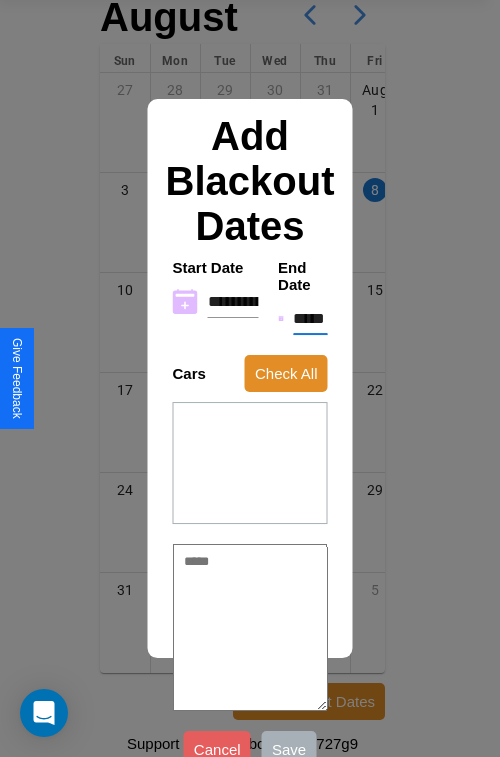 type on "*" 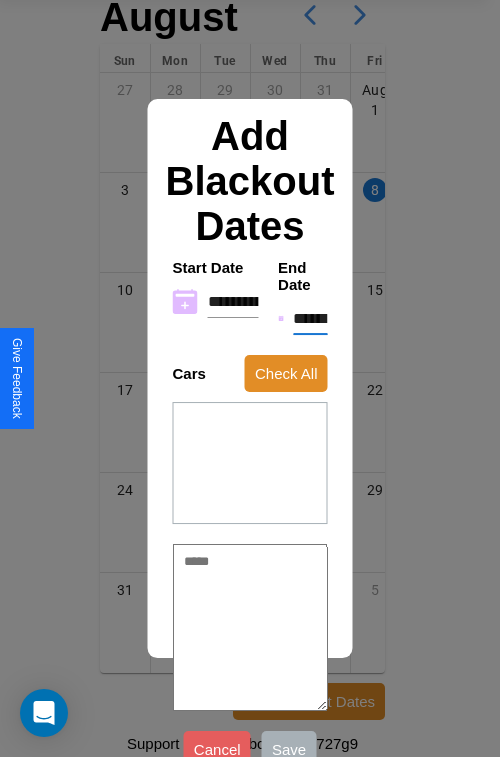 type on "*" 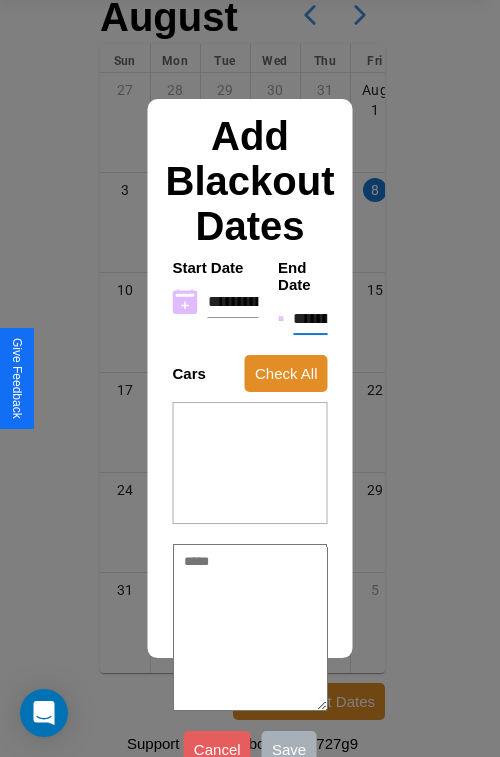 type on "*" 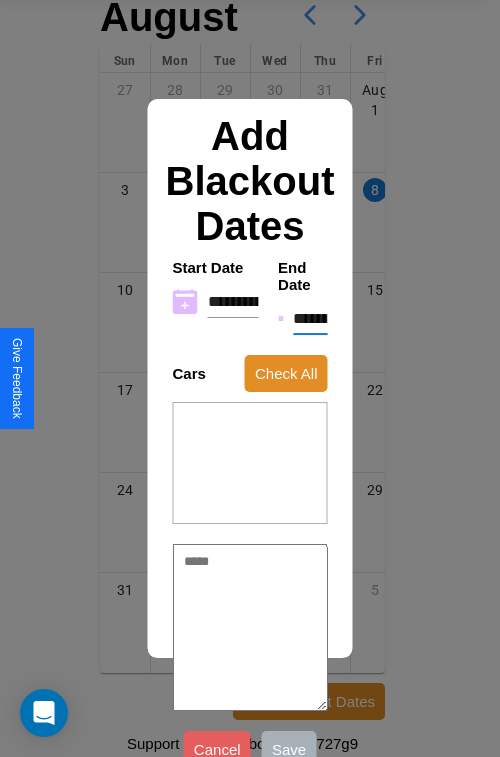 type on "*" 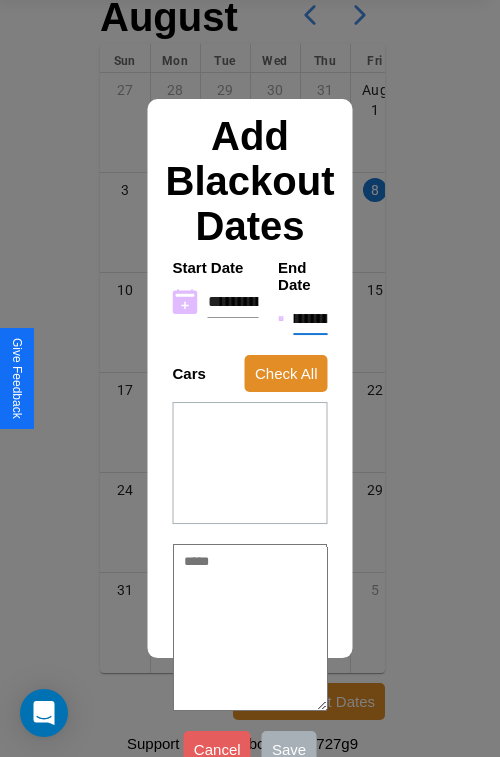type on "**********" 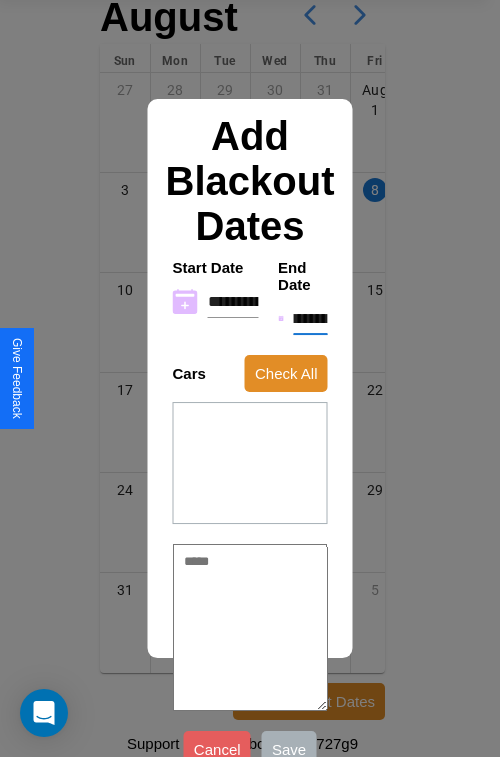 type on "*" 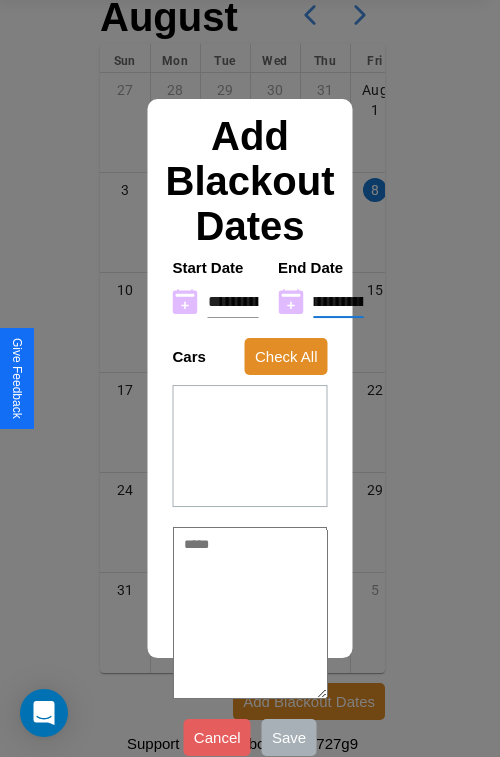 type on "**********" 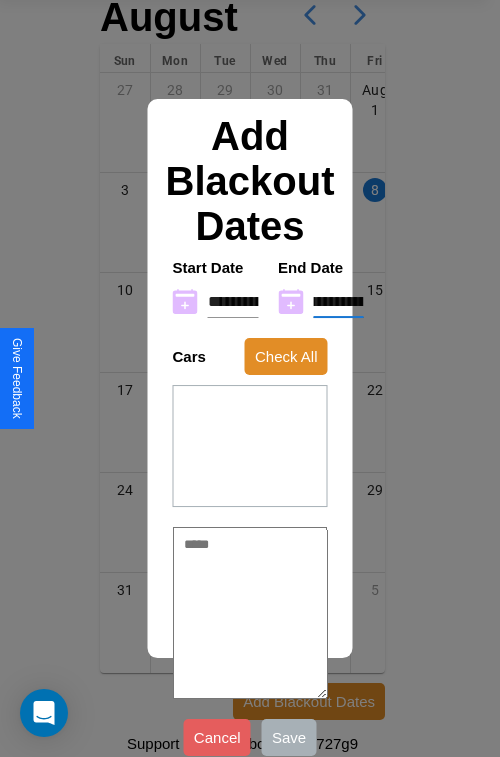 type on "*" 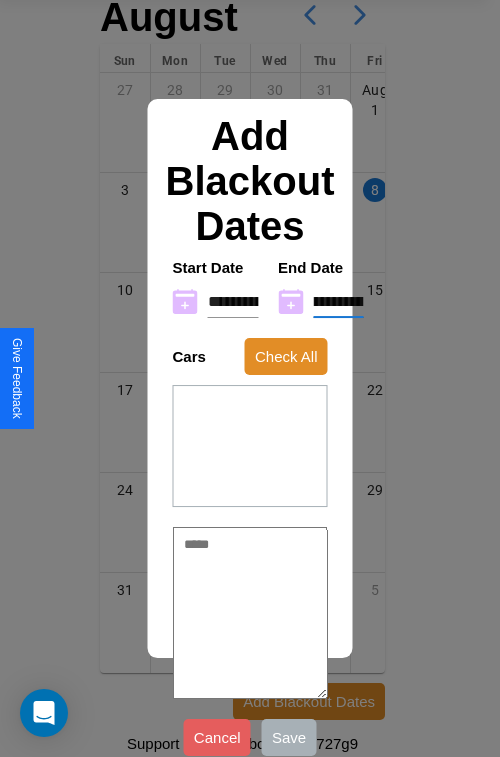 type on "**********" 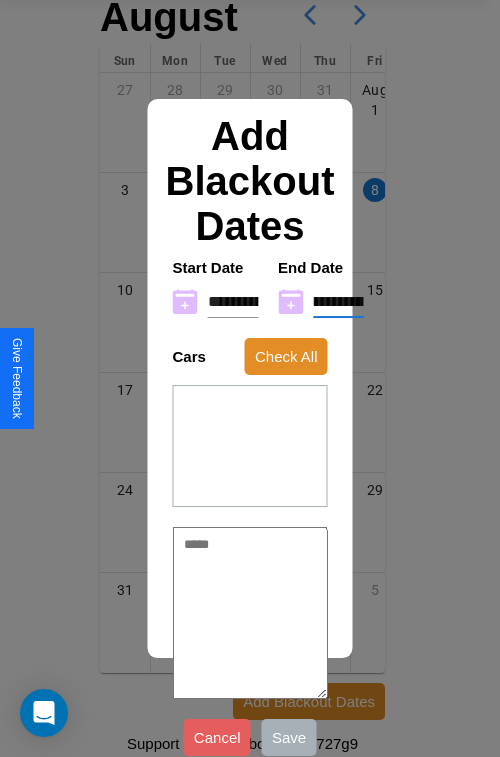 type on "*" 